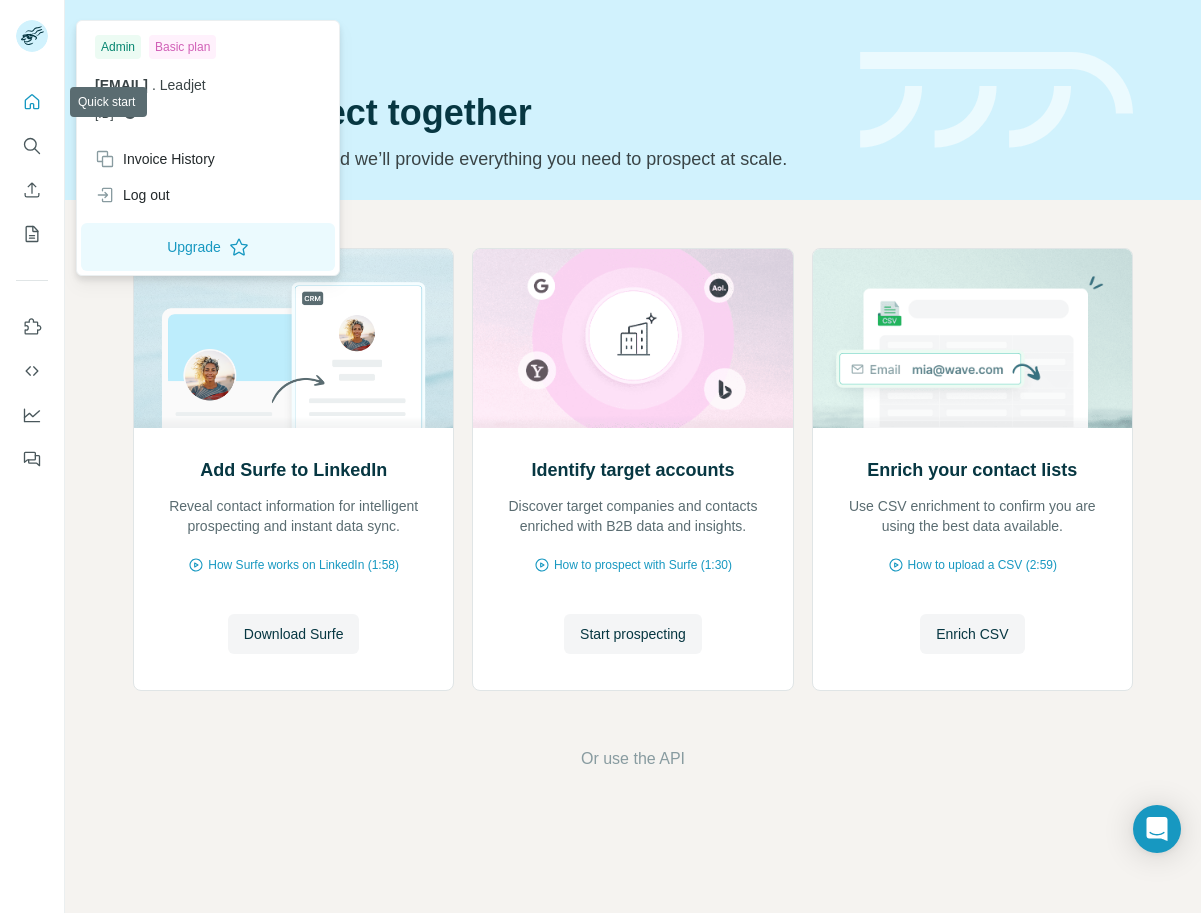 scroll, scrollTop: 0, scrollLeft: 0, axis: both 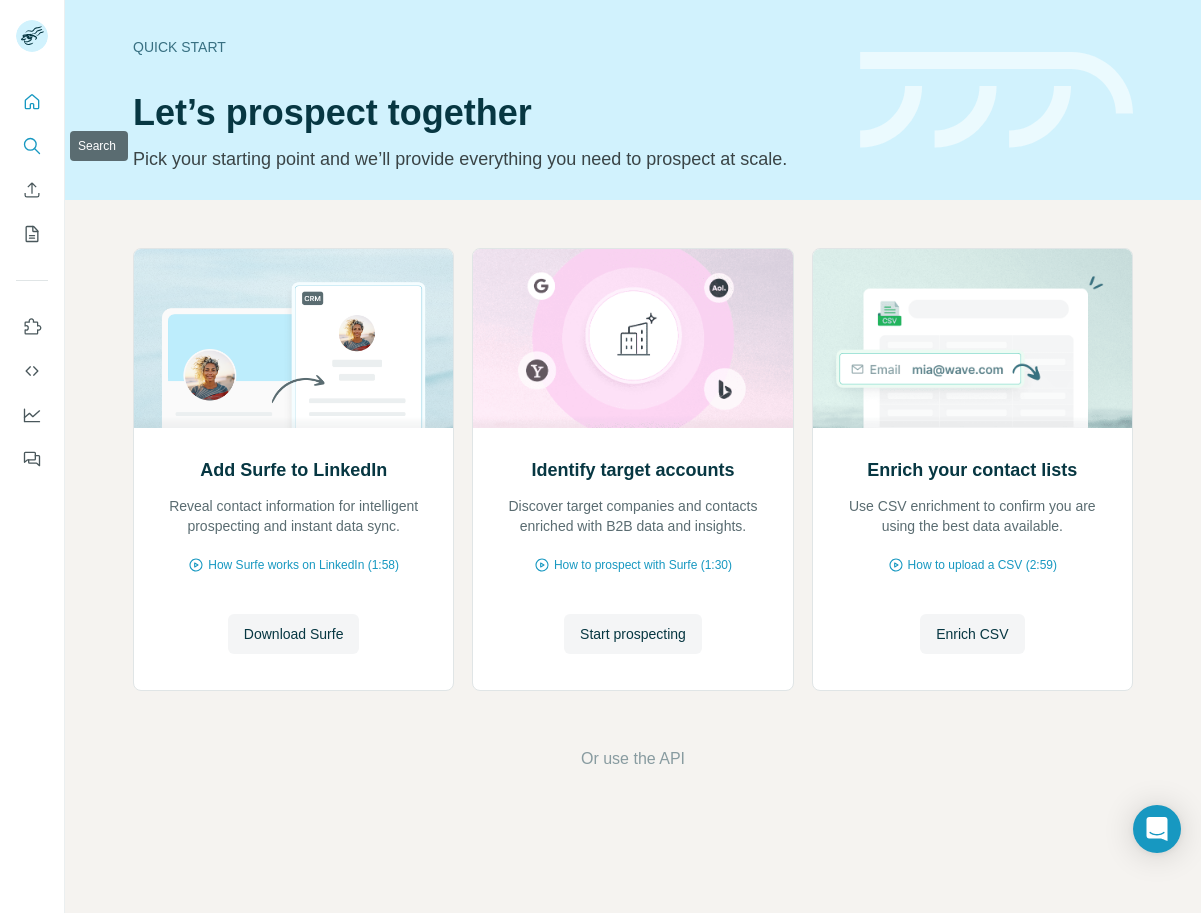 click 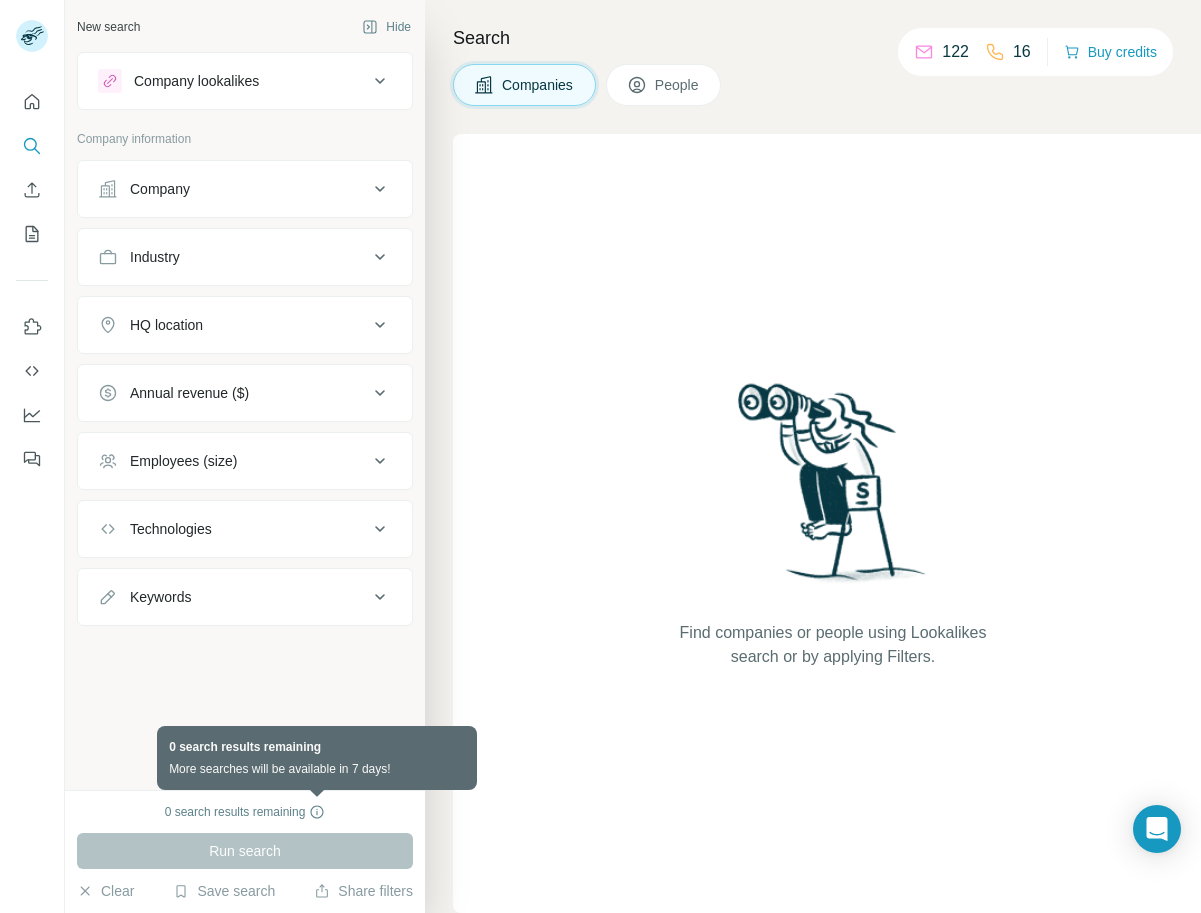 click 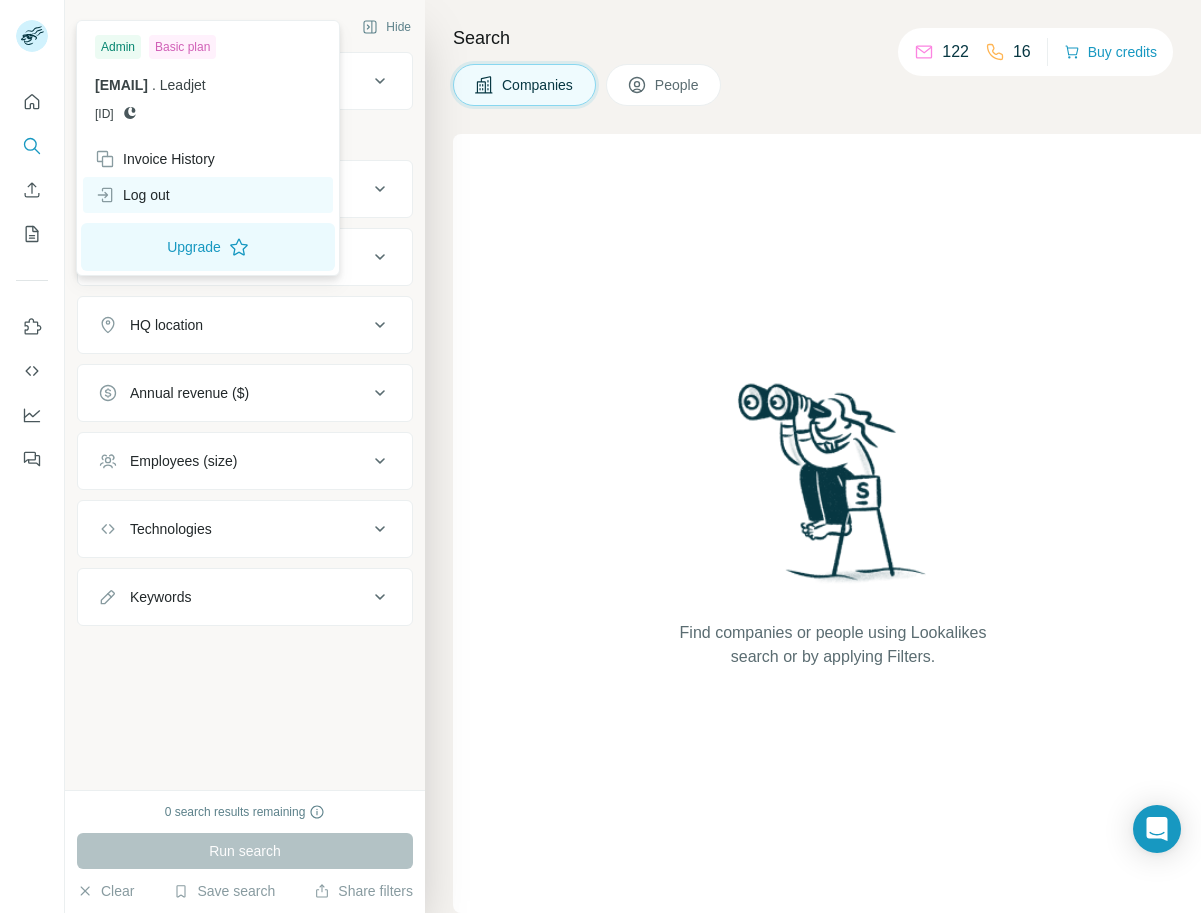 click on "Log out" at bounding box center [208, 195] 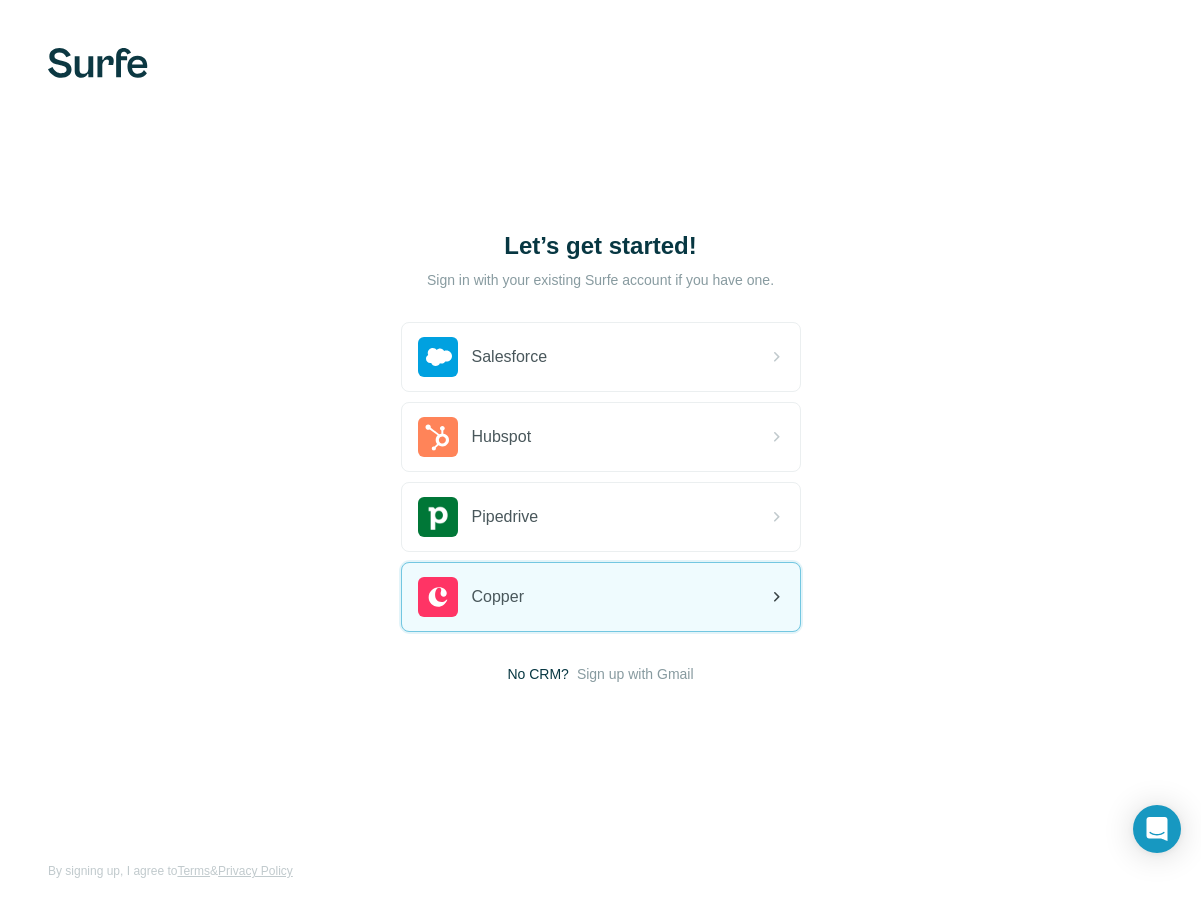 click on "Copper" at bounding box center (601, 597) 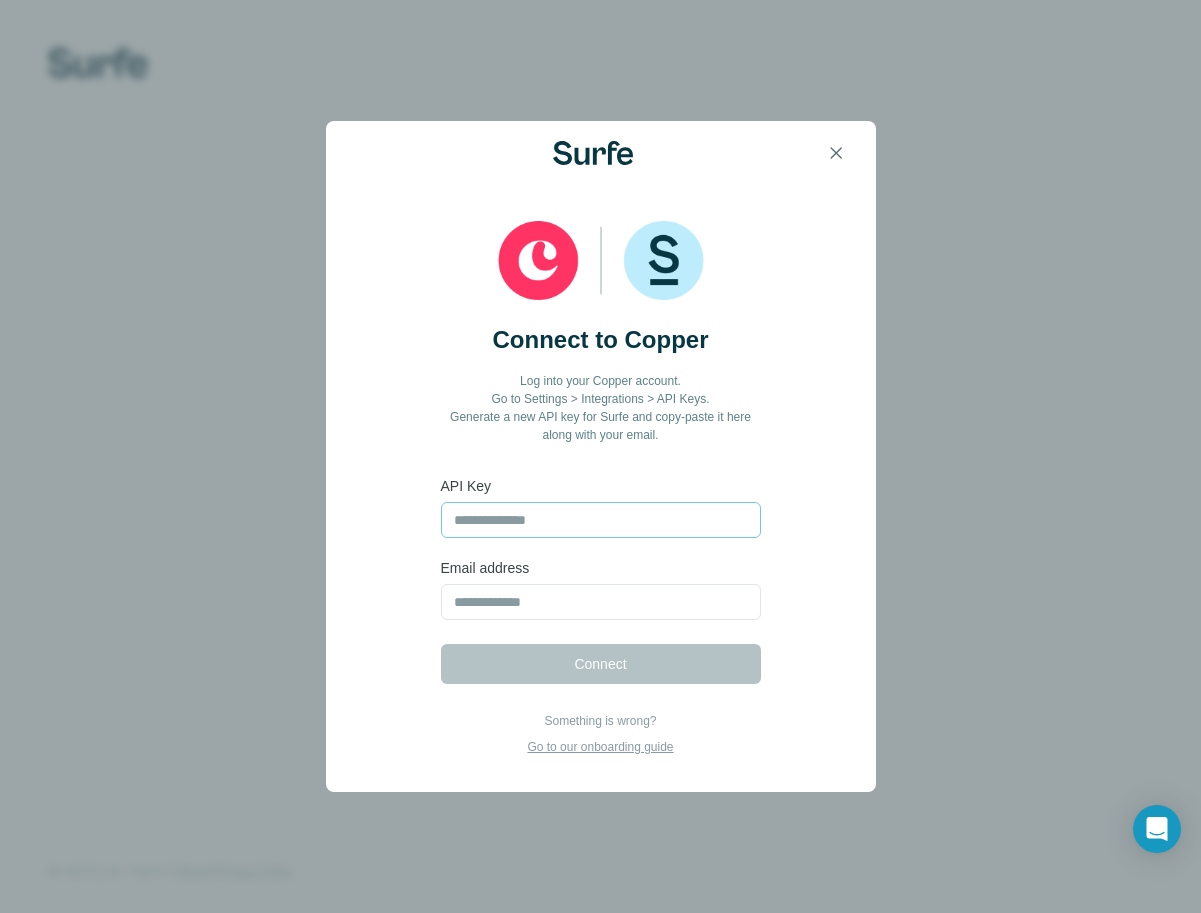 click at bounding box center [601, 520] 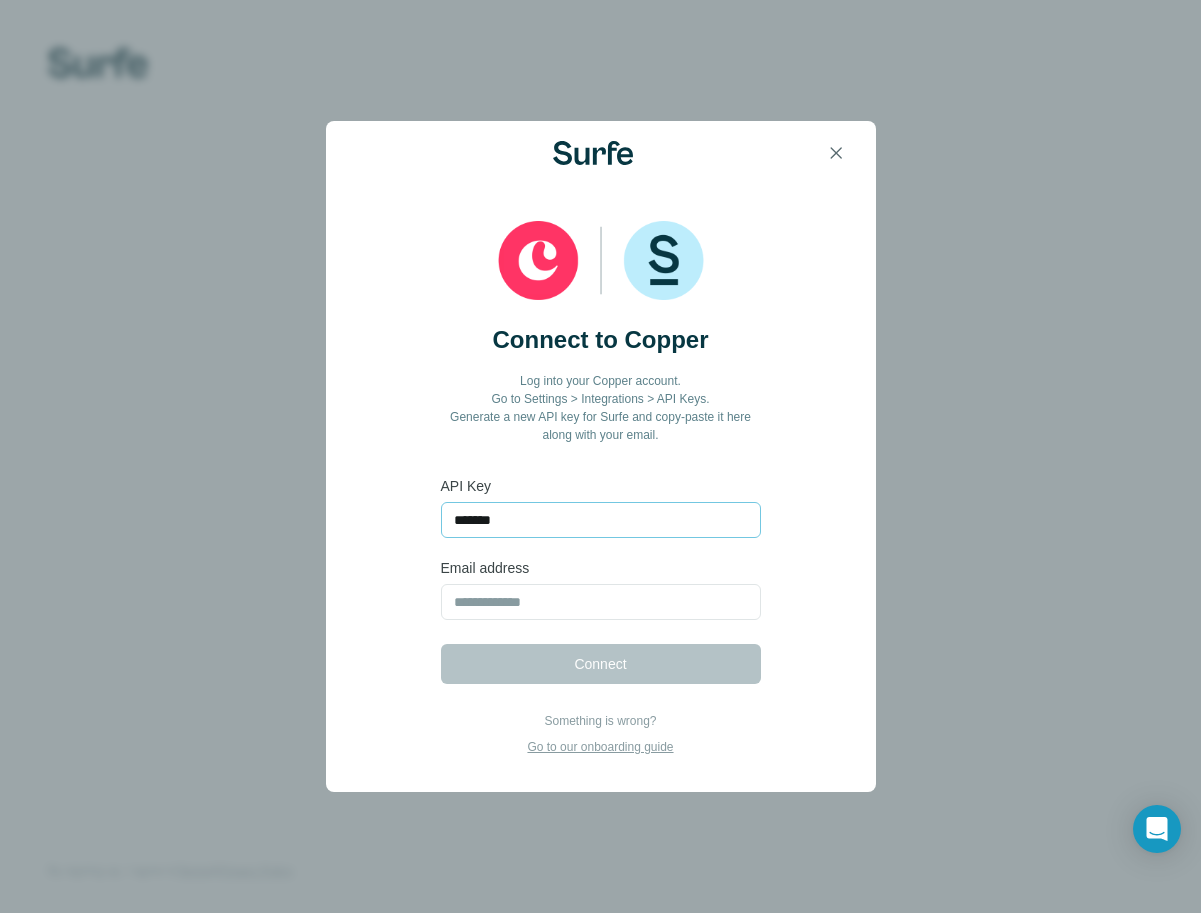 type on "*******" 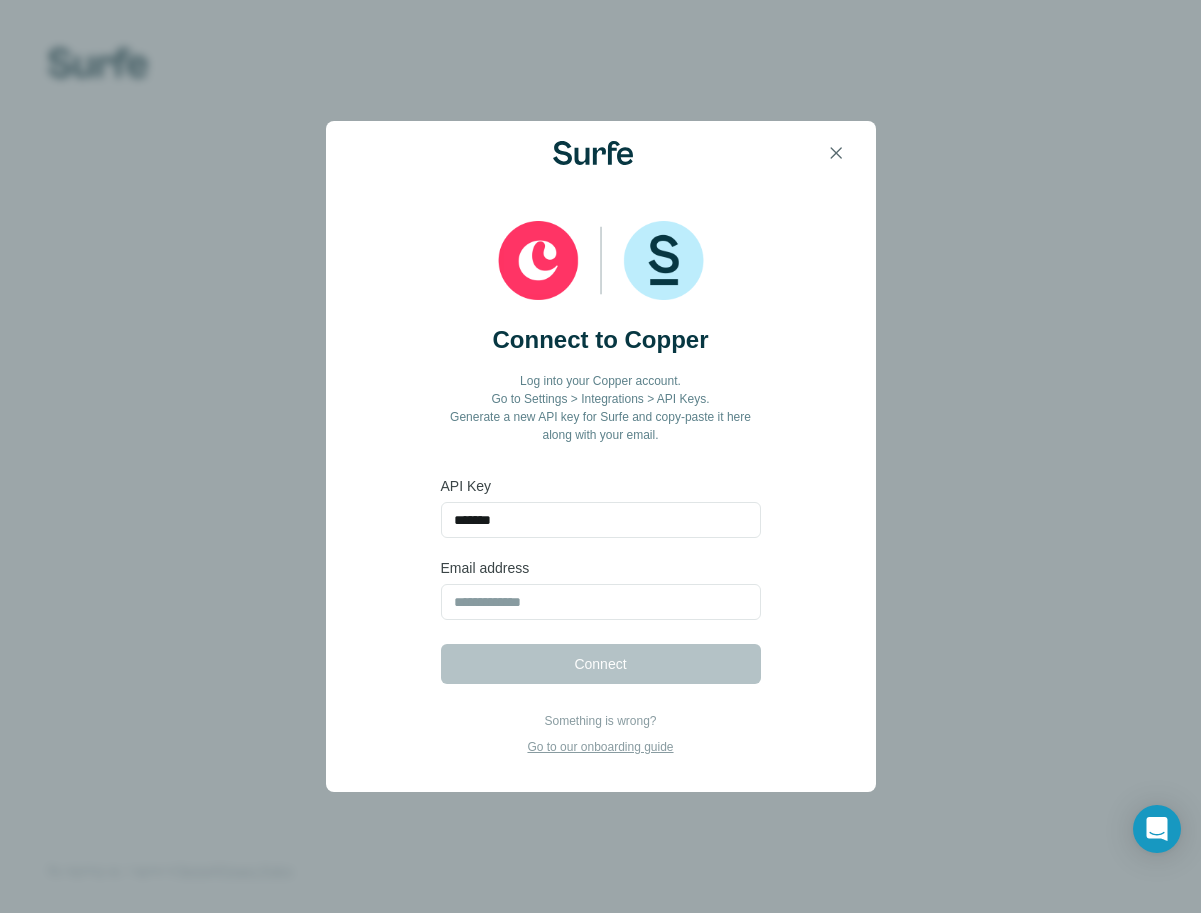 click on "Connect to Copper Log into your Copper account. Go to Settings > Integrations > API Keys. Generate a new API key for Surfe and copy-paste it here along with your email. API Key ******* Email address Connect Something is wrong? Go to our onboarding guide" at bounding box center (600, 456) 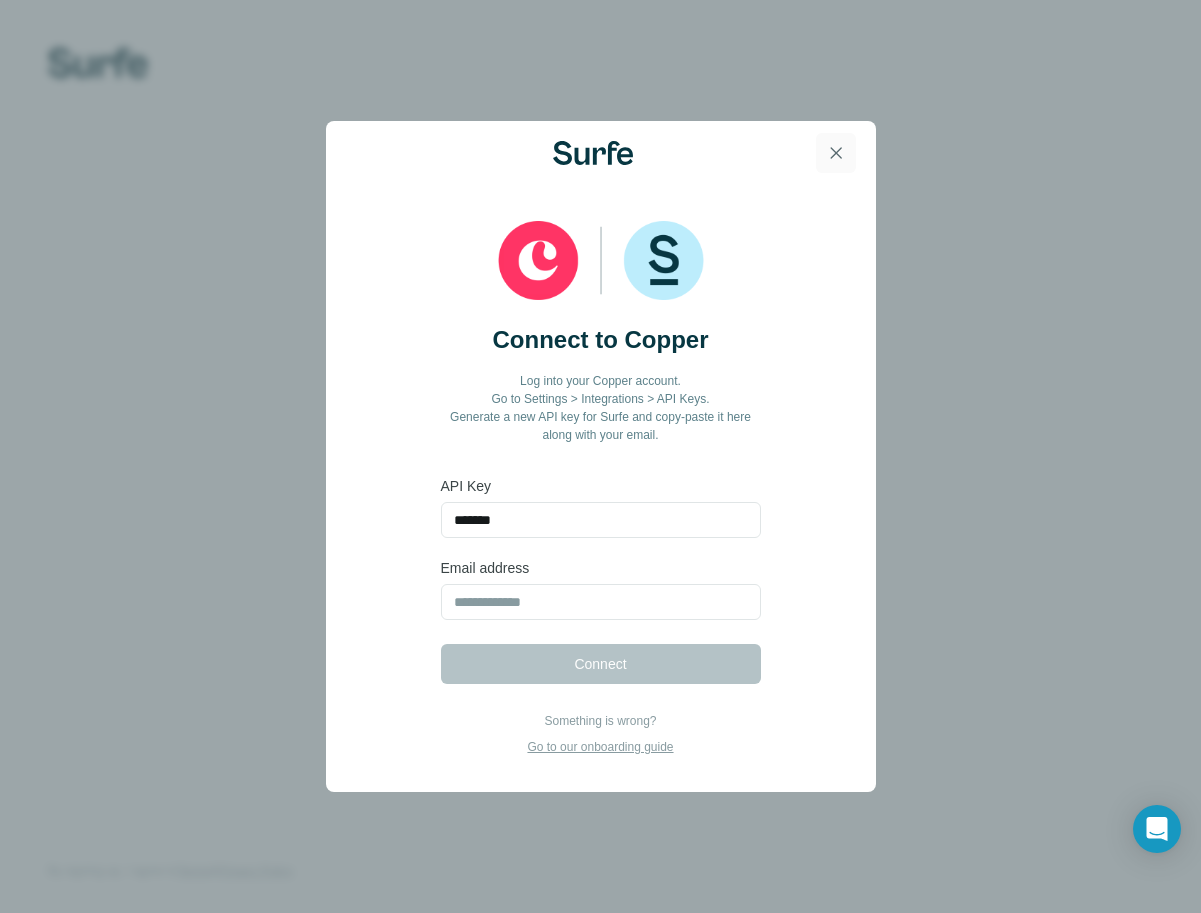 click at bounding box center (836, 153) 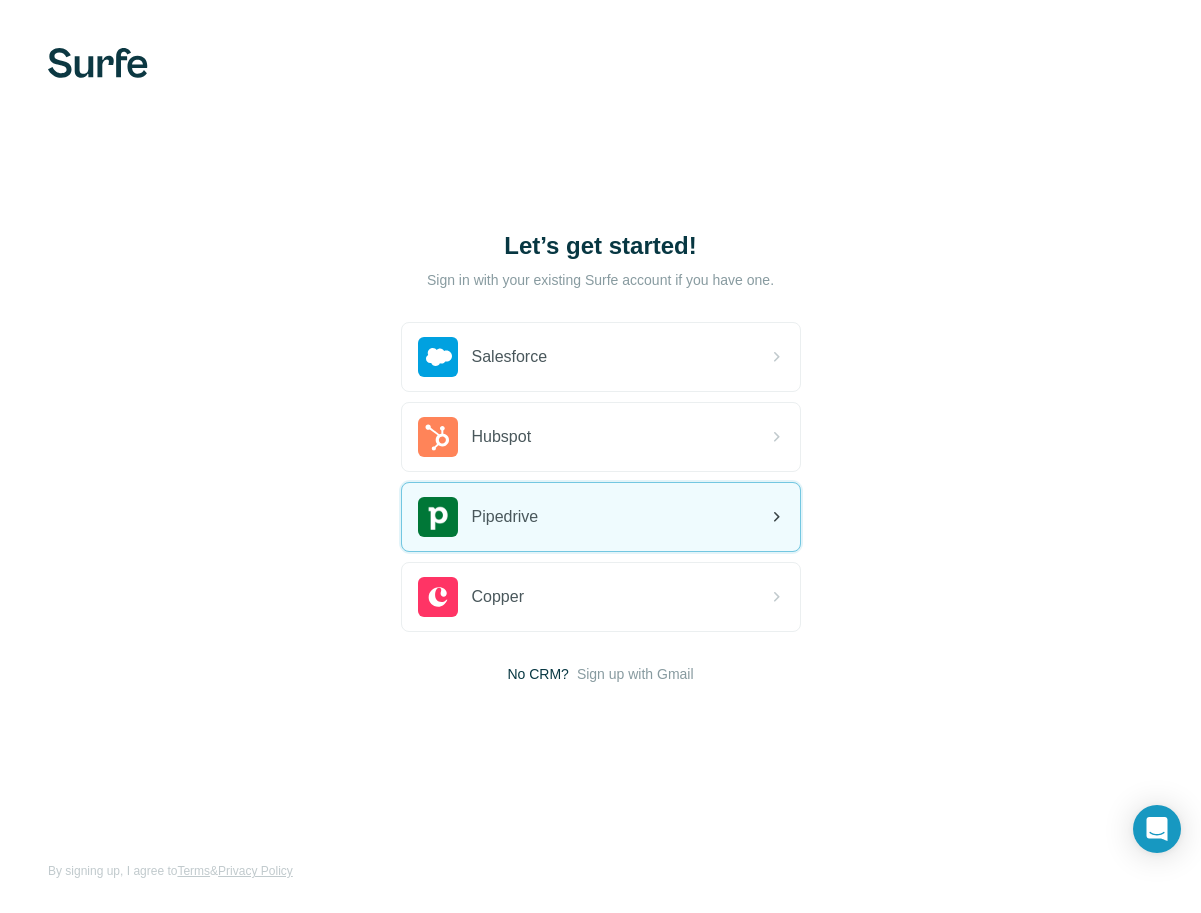 click on "Pipedrive" at bounding box center [601, 517] 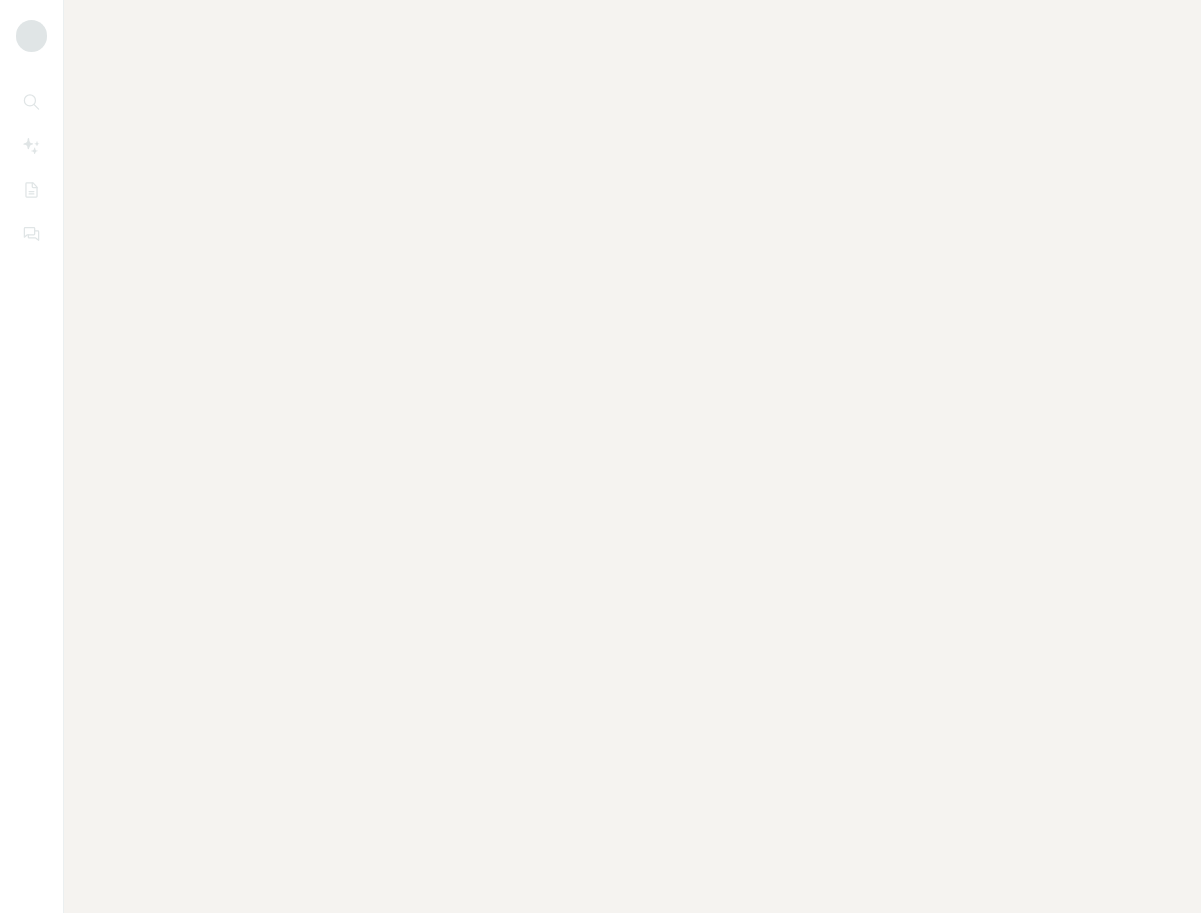 scroll, scrollTop: 0, scrollLeft: 0, axis: both 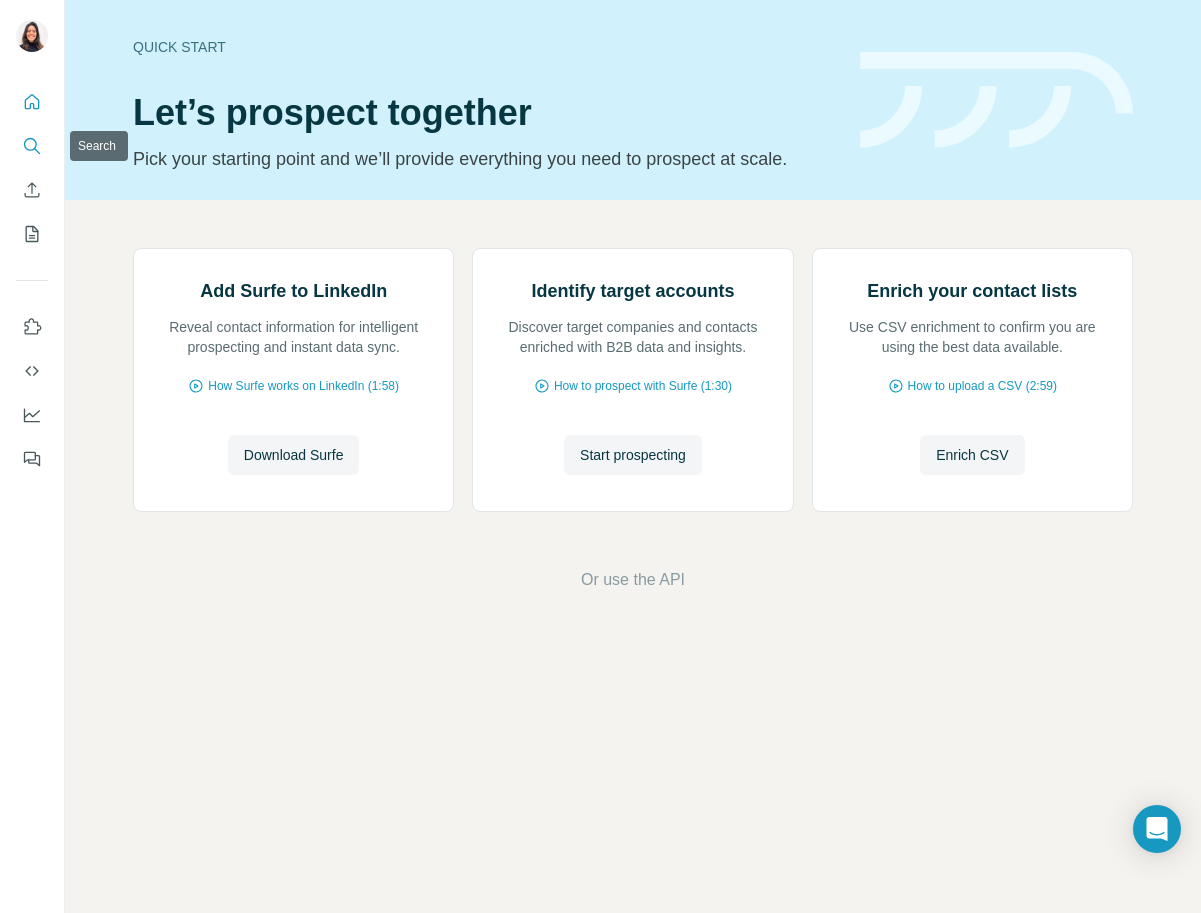 click 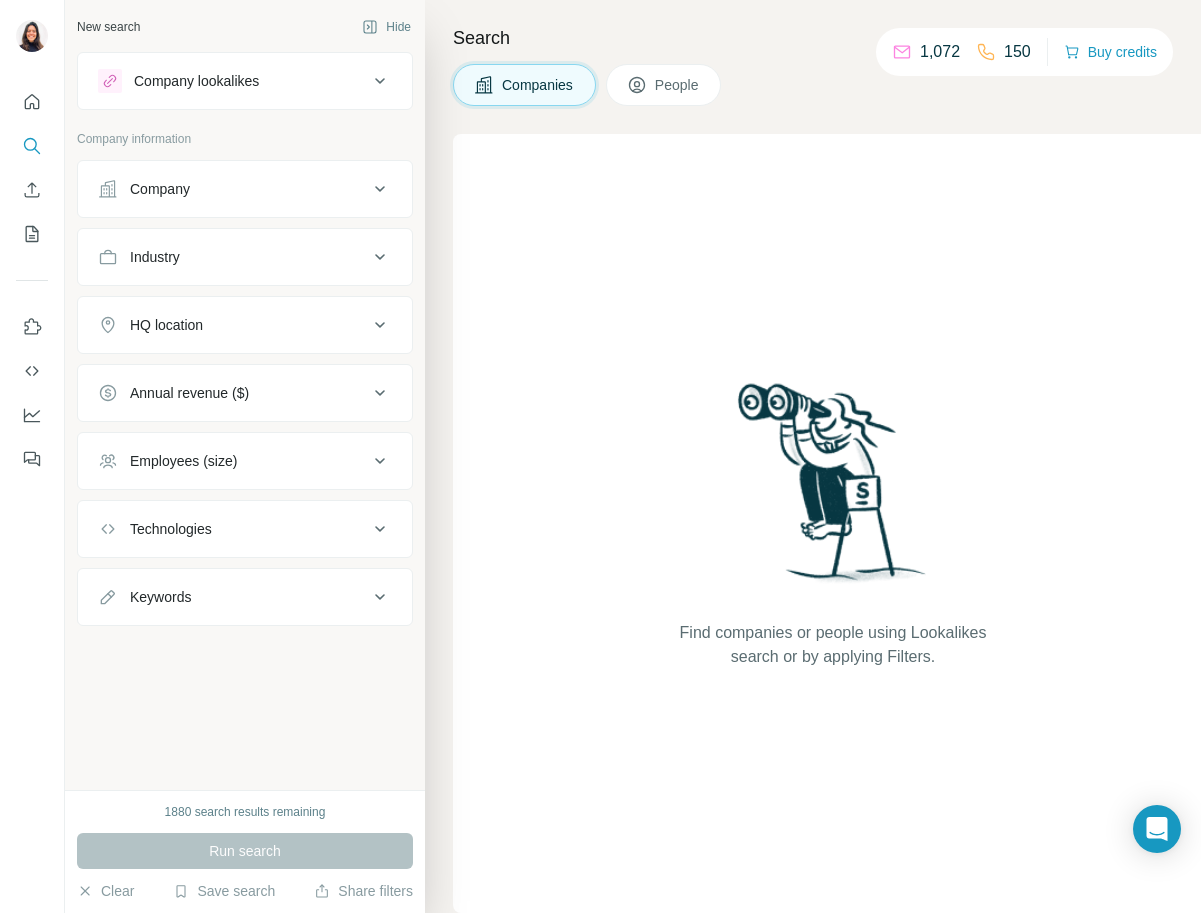 click on "Company" at bounding box center (233, 189) 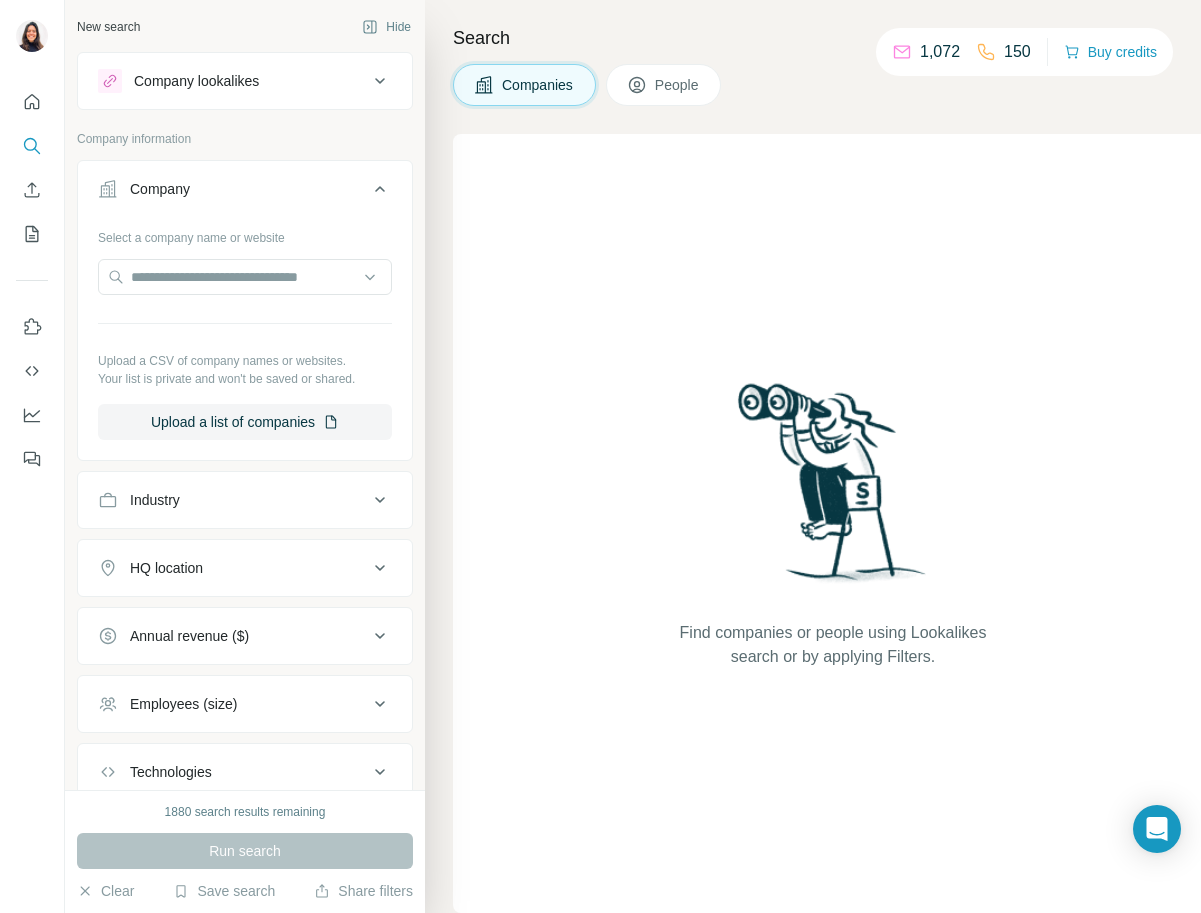 click on "Industry" at bounding box center [245, 500] 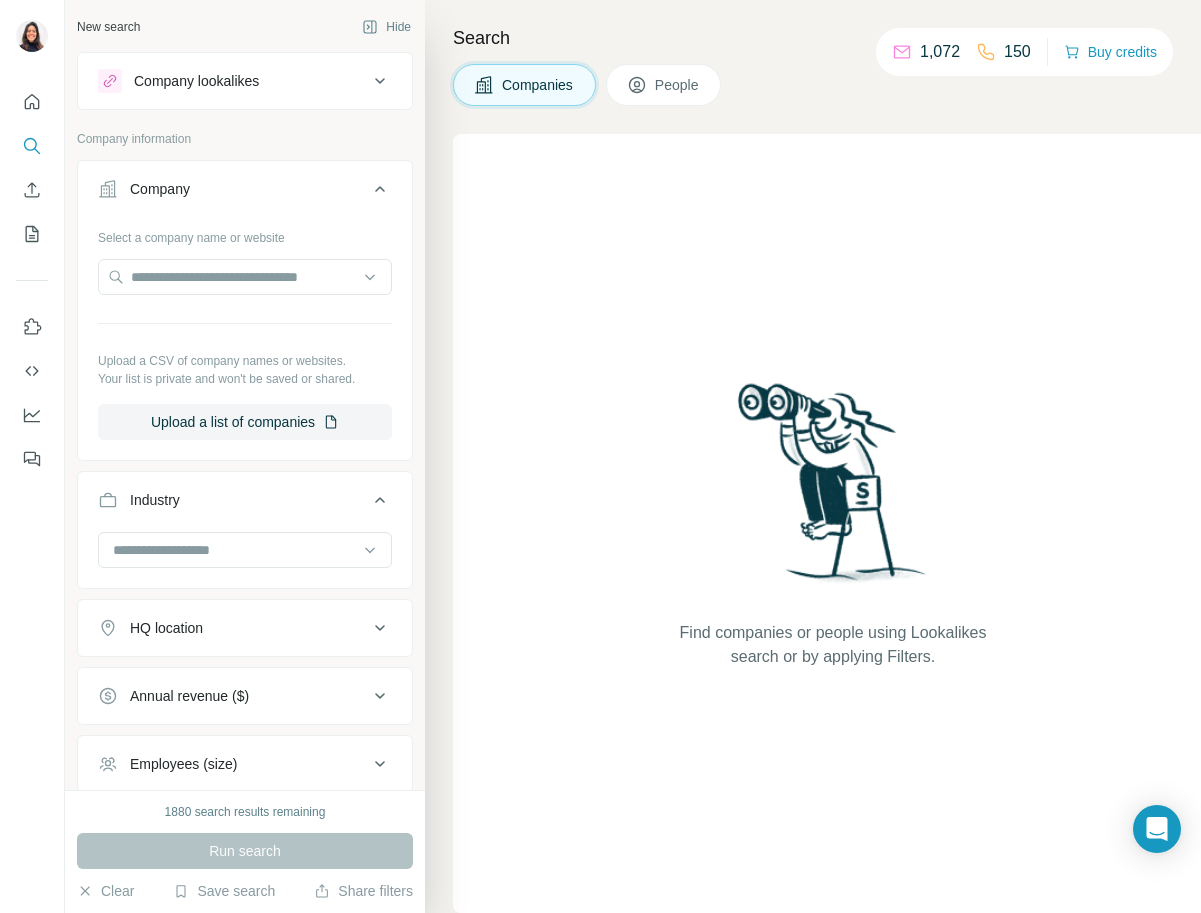 click at bounding box center (245, 558) 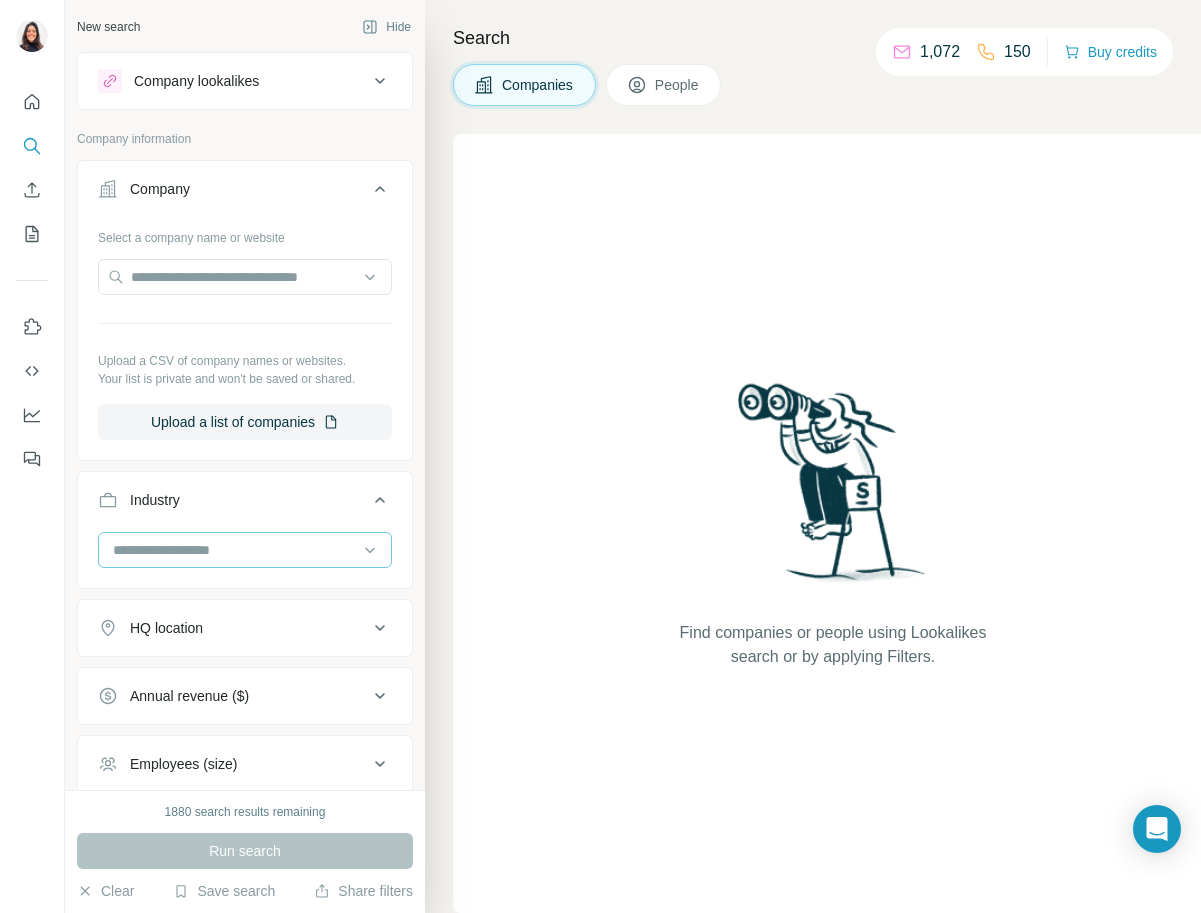 click at bounding box center (234, 550) 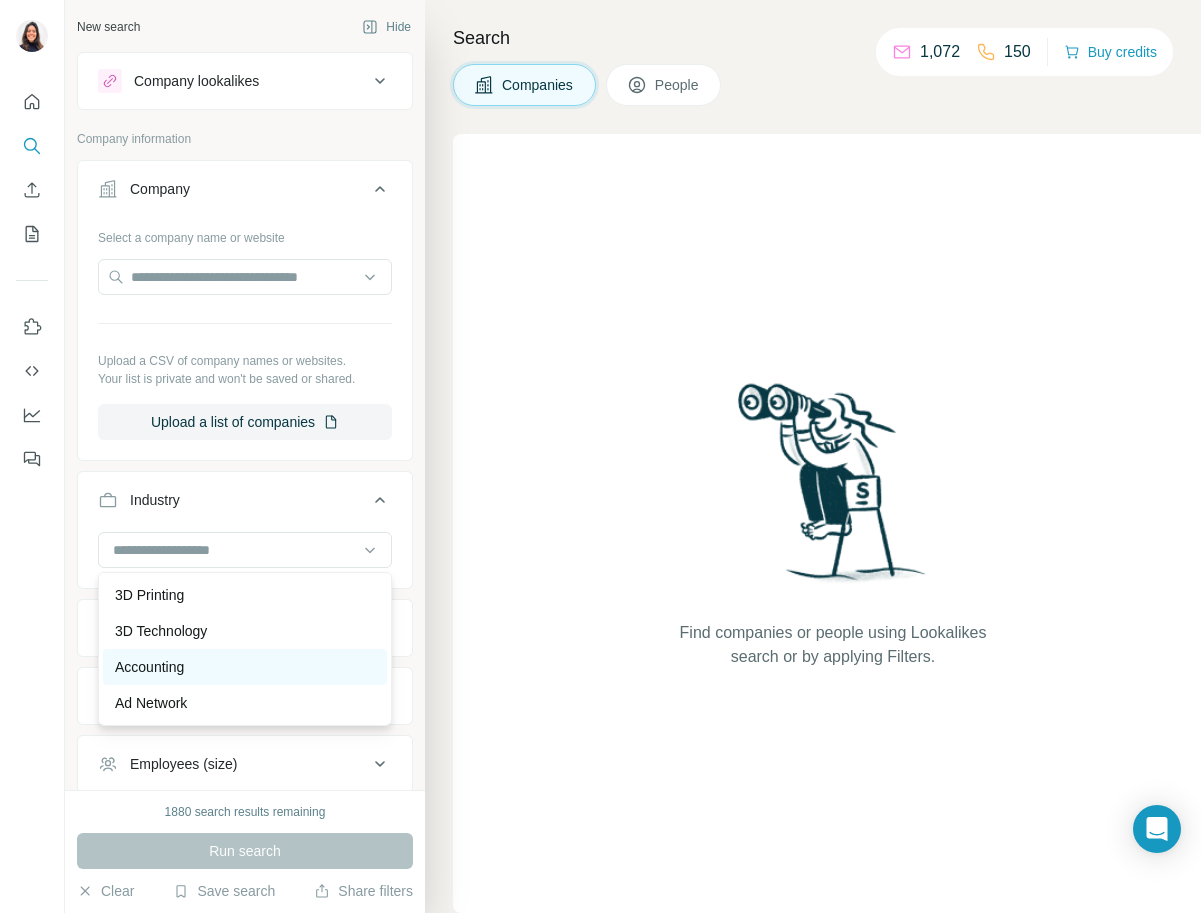 drag, startPoint x: 192, startPoint y: 606, endPoint x: 216, endPoint y: 657, distance: 56.364883 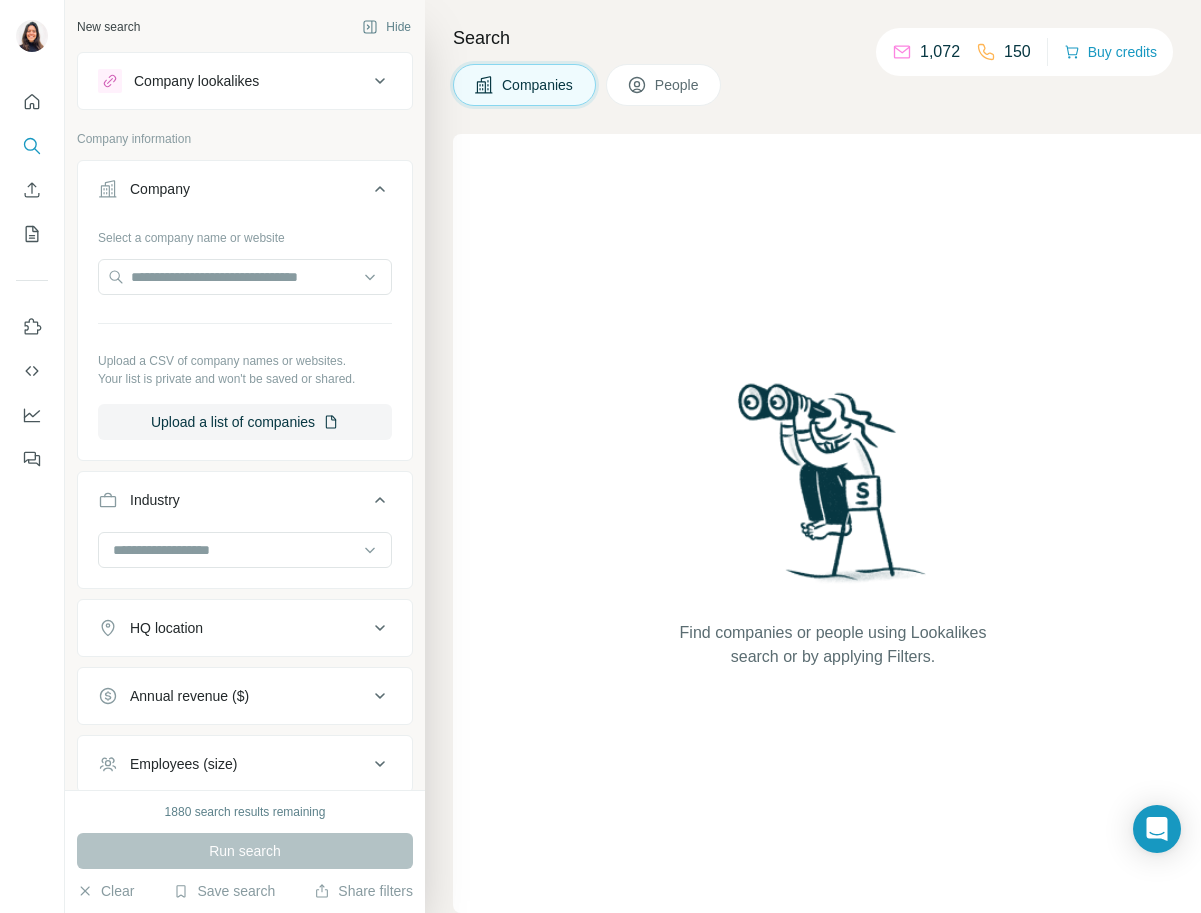 click on "Industry" at bounding box center [245, 504] 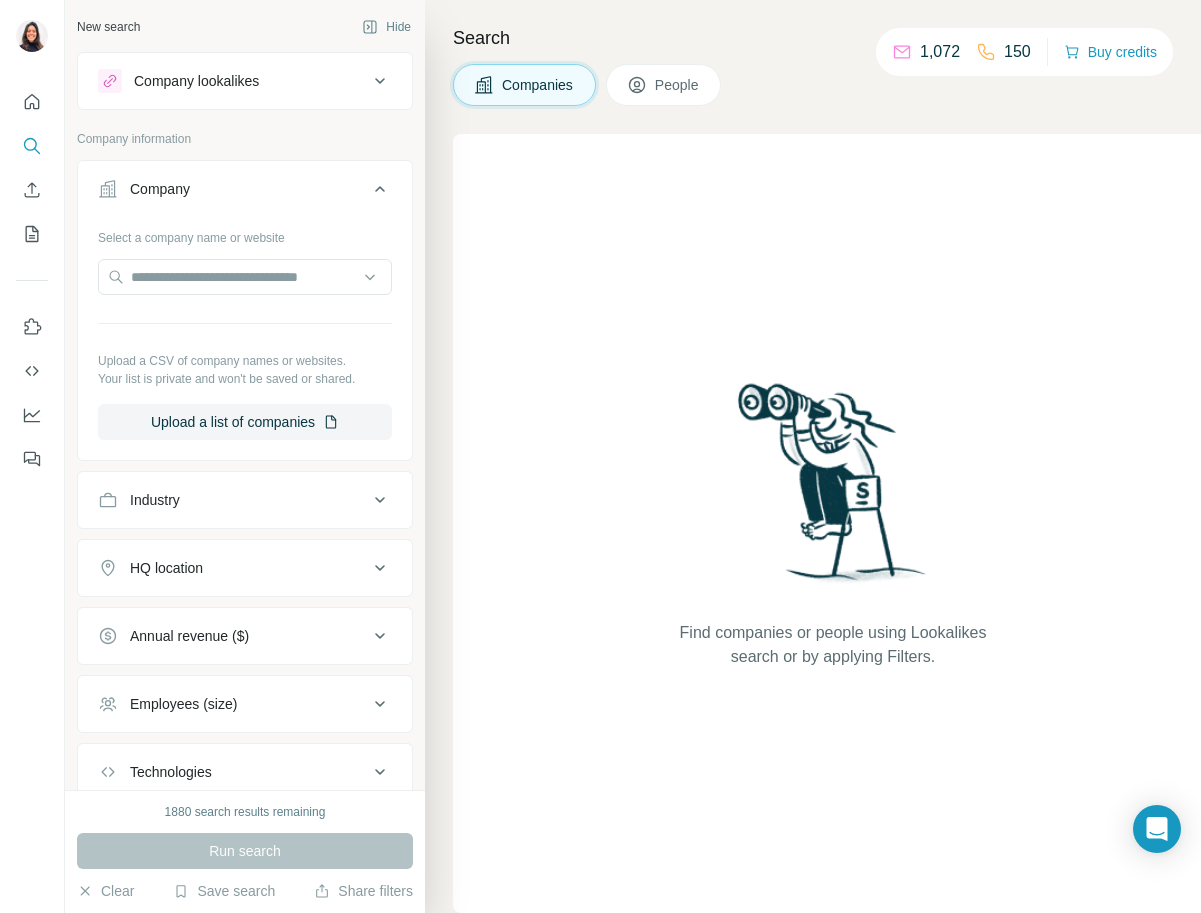 click on "Company Select a company name or website Upload a CSV of company names or websites. Your list is private and won't be saved or shared. Upload a list of companies Industry HQ location Annual revenue ($) Employees (size) Technologies Keywords" at bounding box center (245, 514) 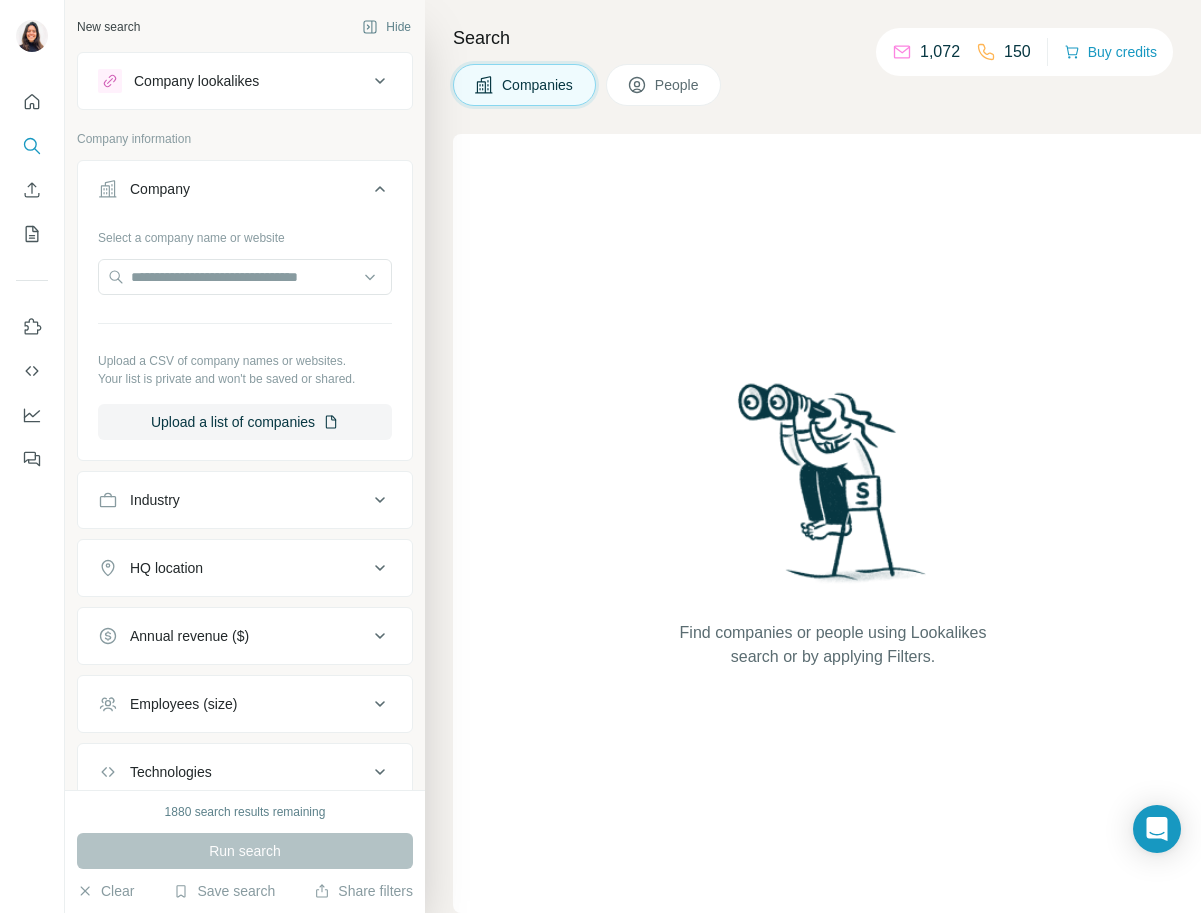 click on "Industry" at bounding box center (245, 500) 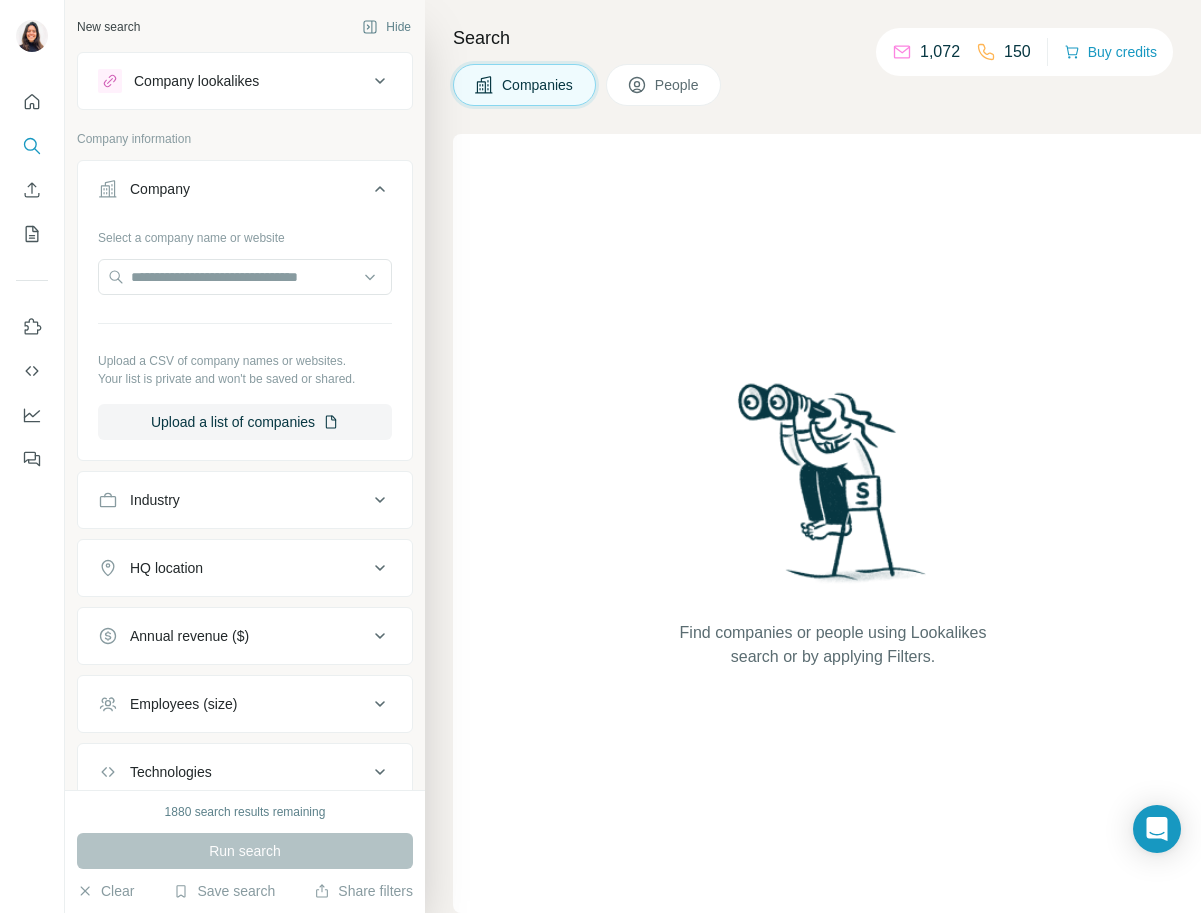 click on "Industry" at bounding box center [245, 500] 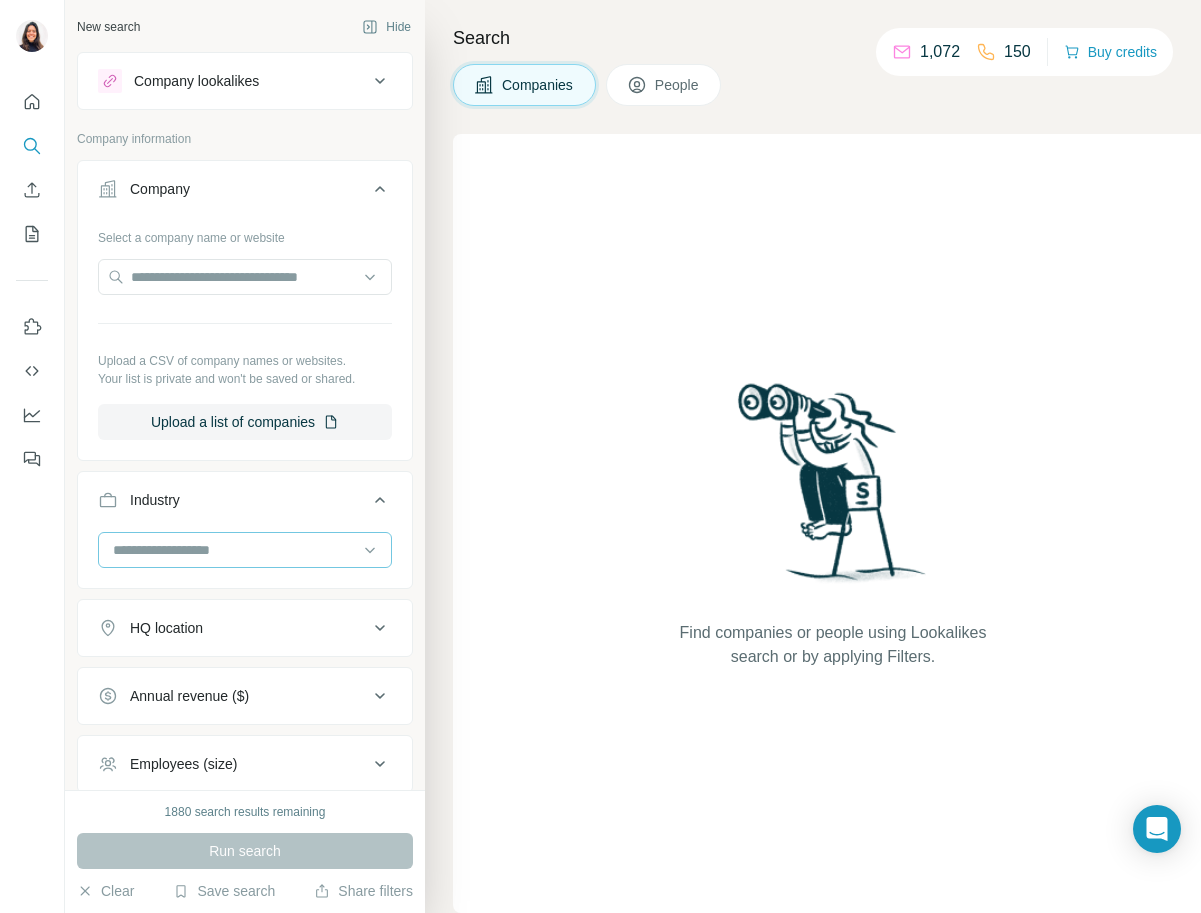 click at bounding box center [234, 550] 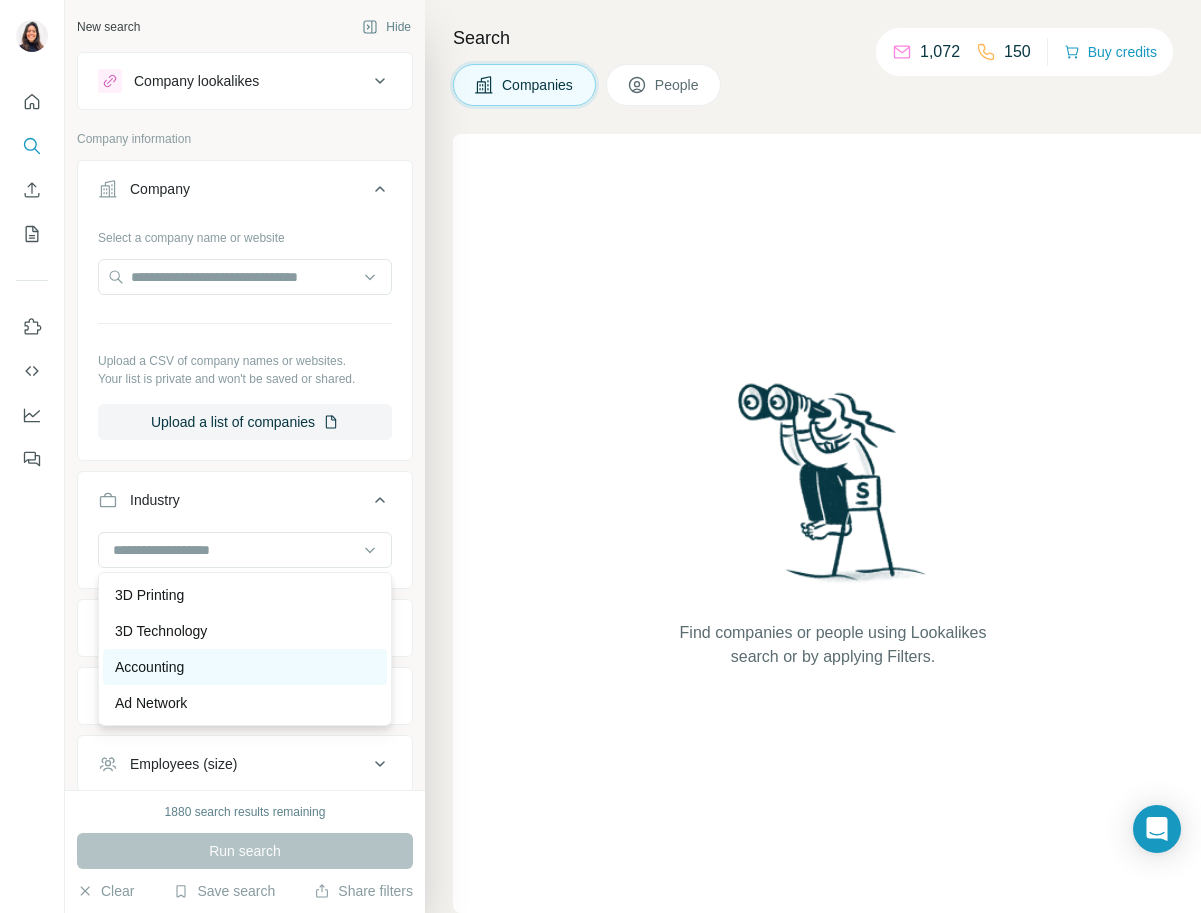 click on "Accounting" at bounding box center [245, 667] 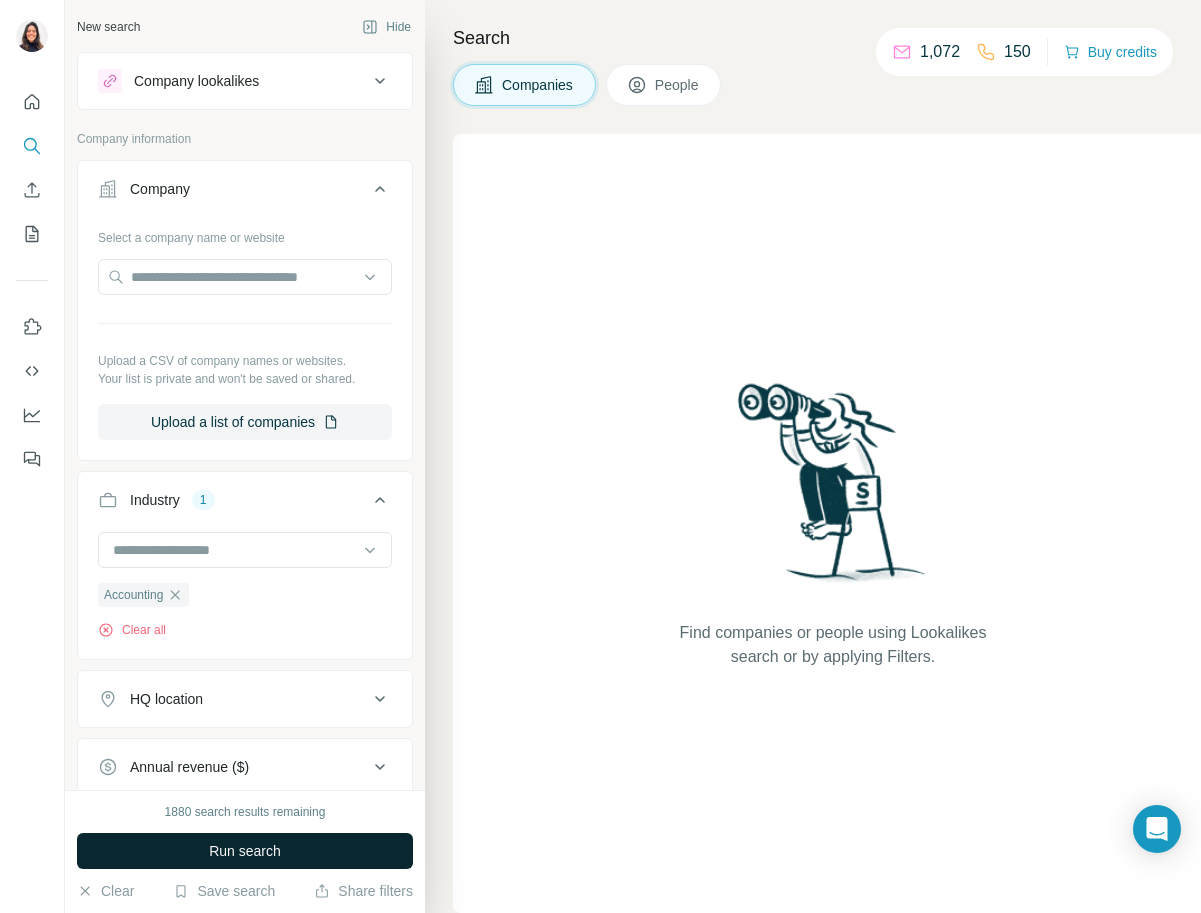 click on "Run search" at bounding box center [245, 851] 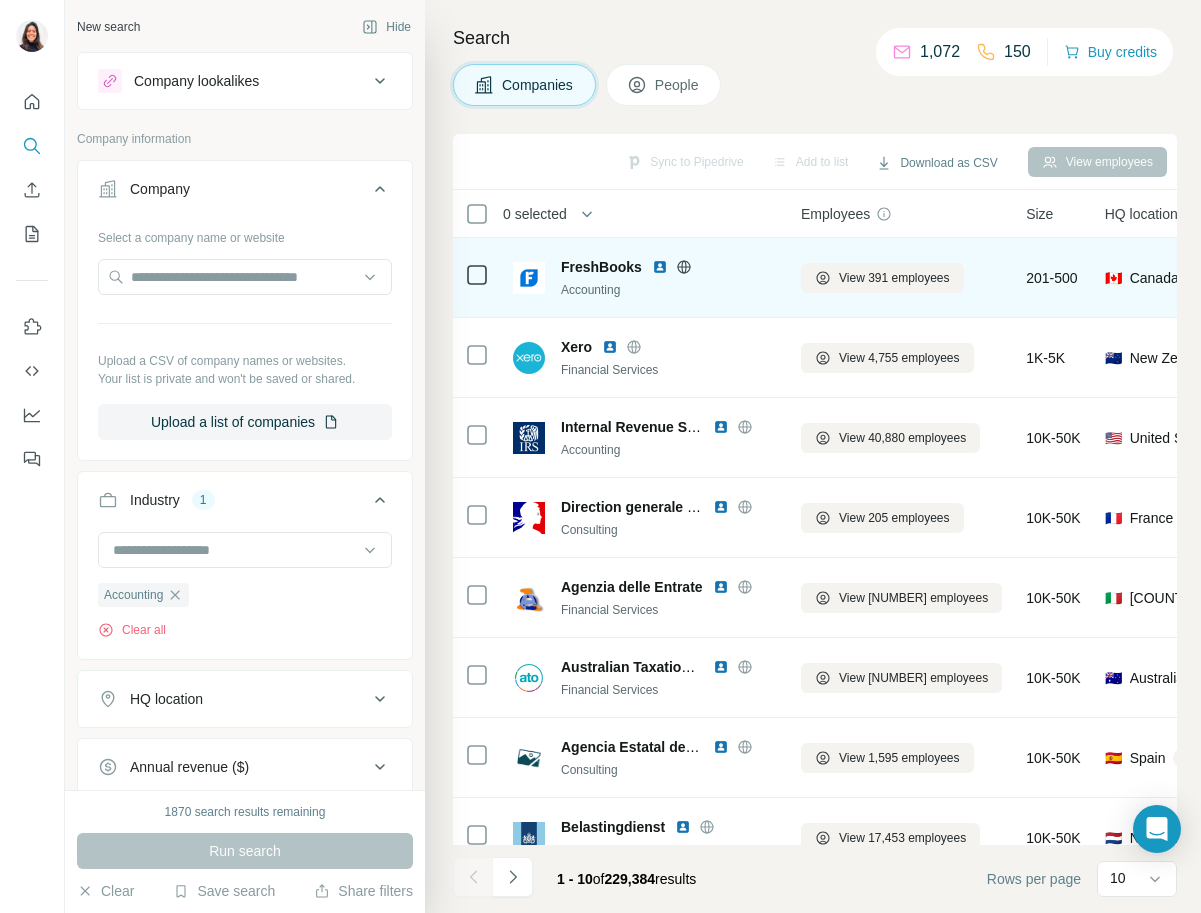 click on "FreshBooks Accounting" at bounding box center [669, 278] 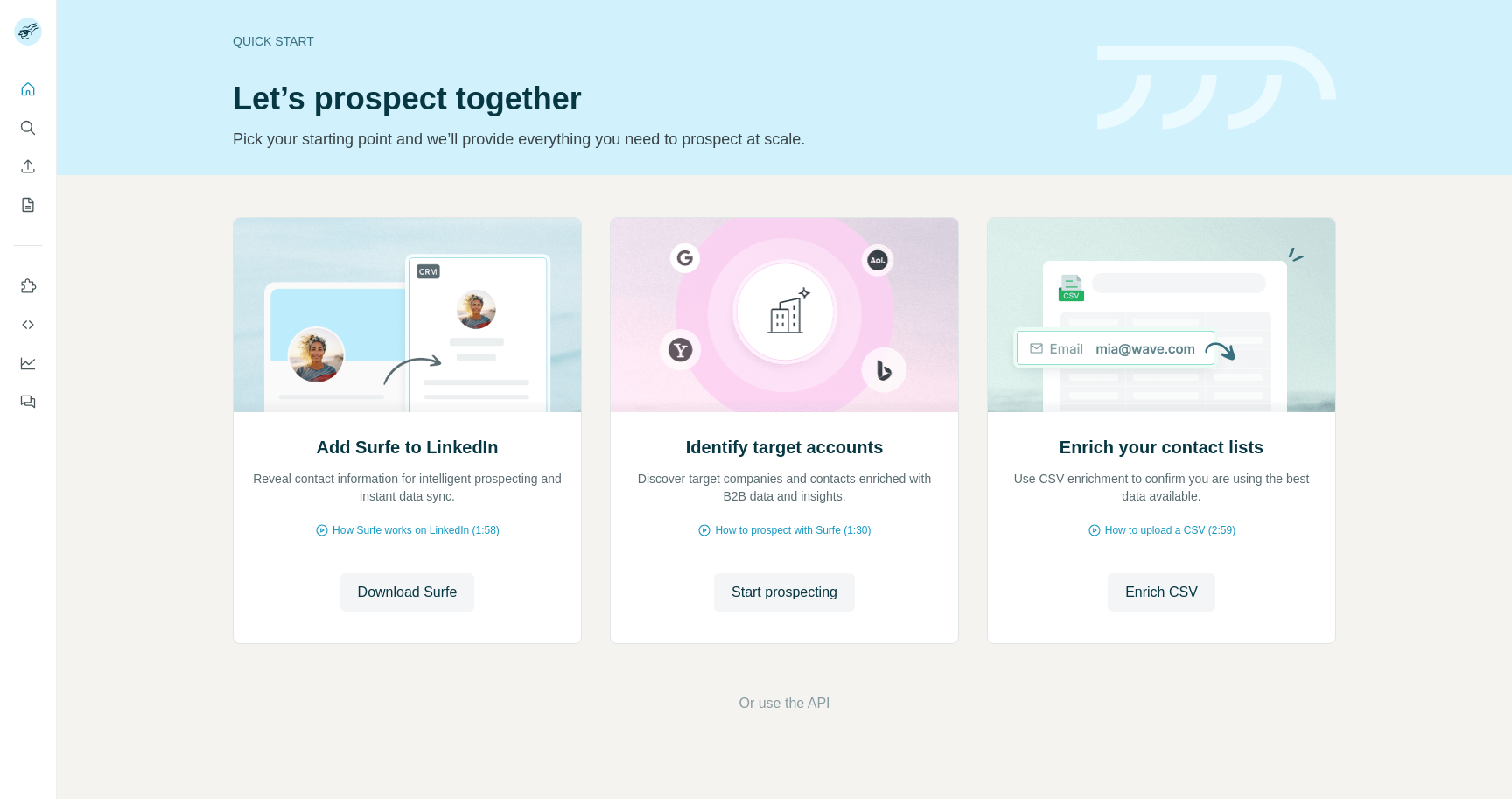 scroll, scrollTop: 0, scrollLeft: 0, axis: both 